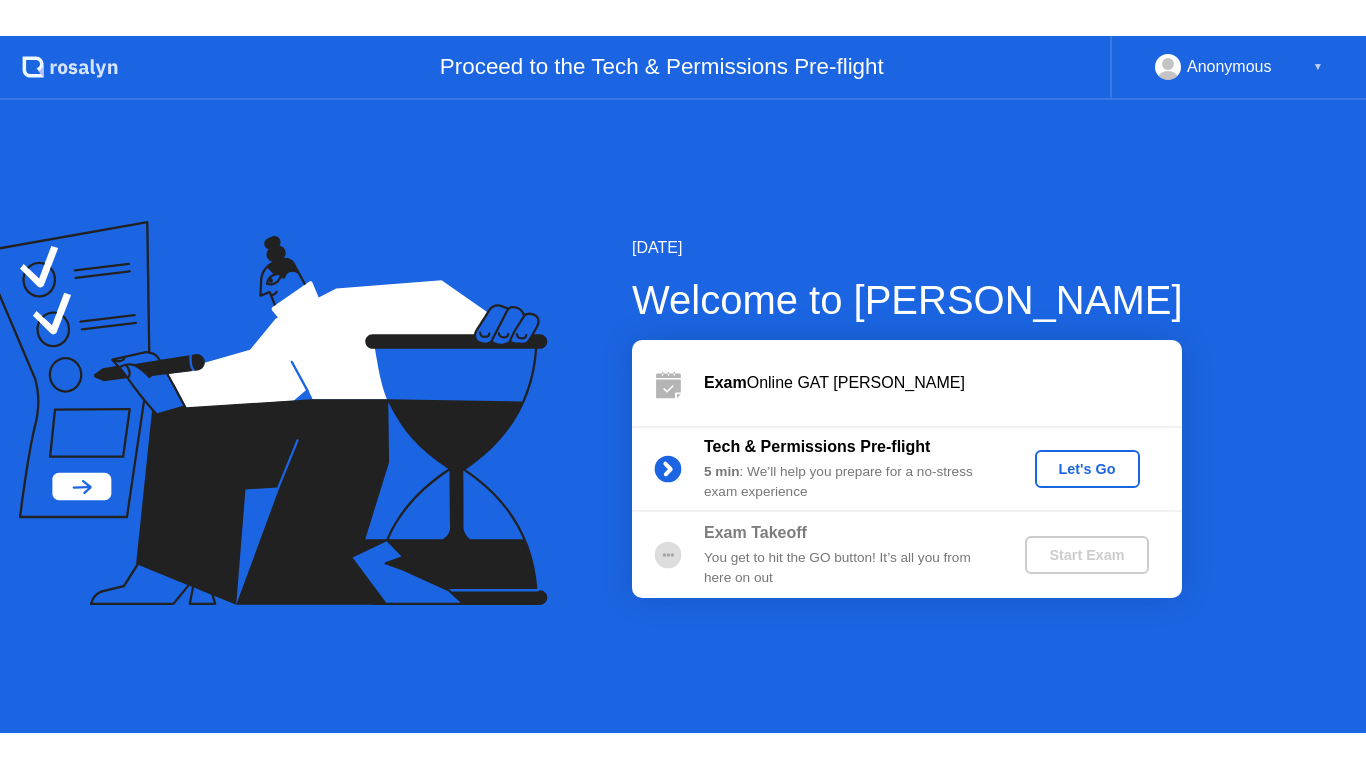 scroll, scrollTop: 0, scrollLeft: 0, axis: both 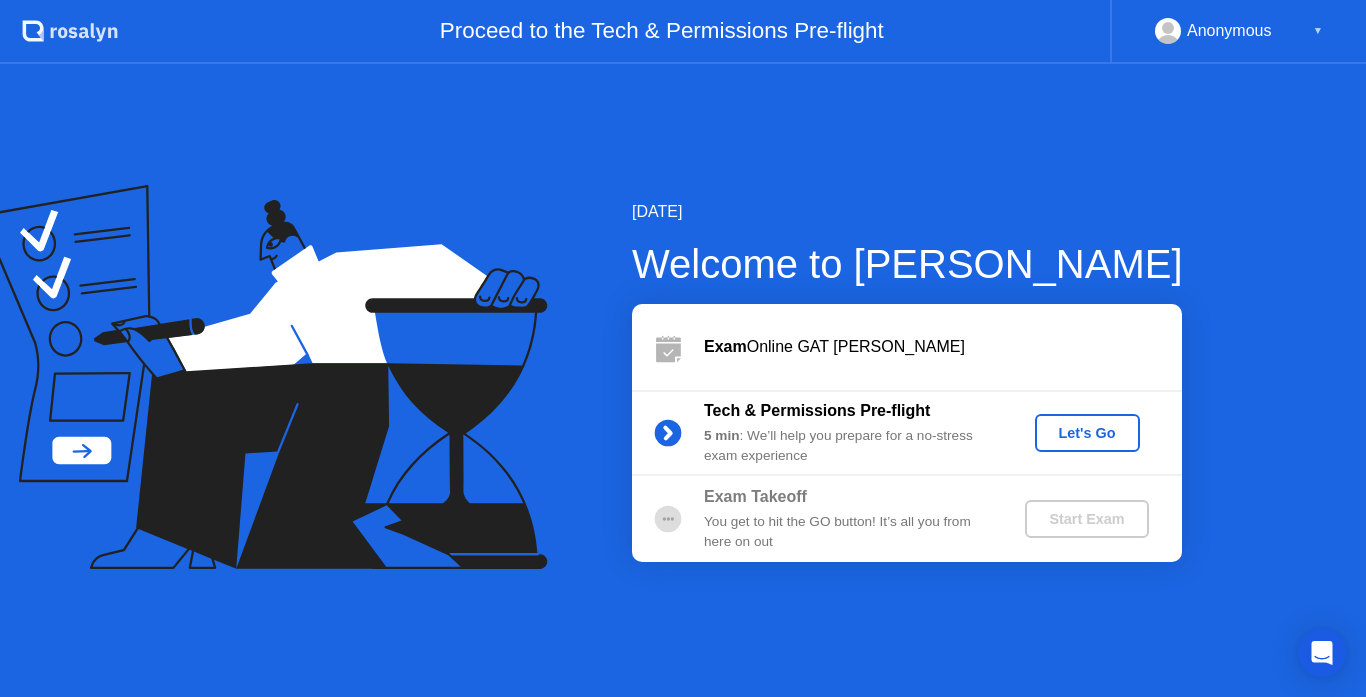 click on "Let's Go" 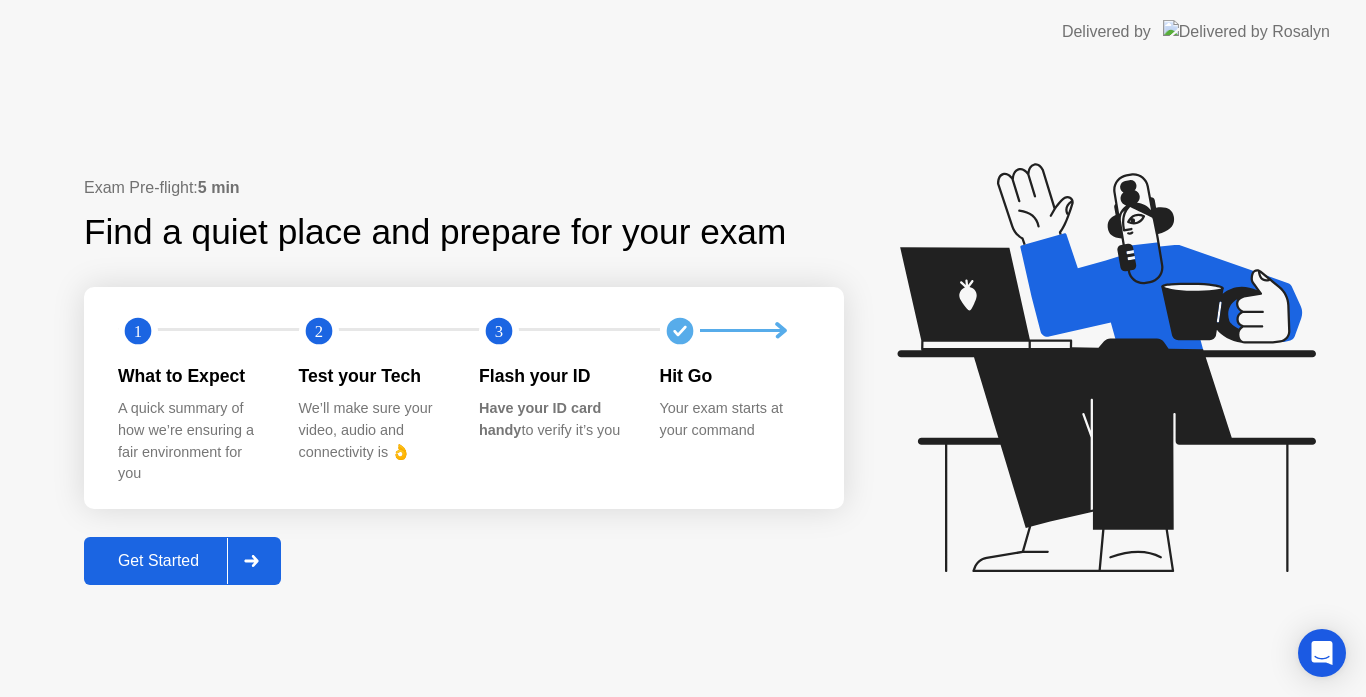 click 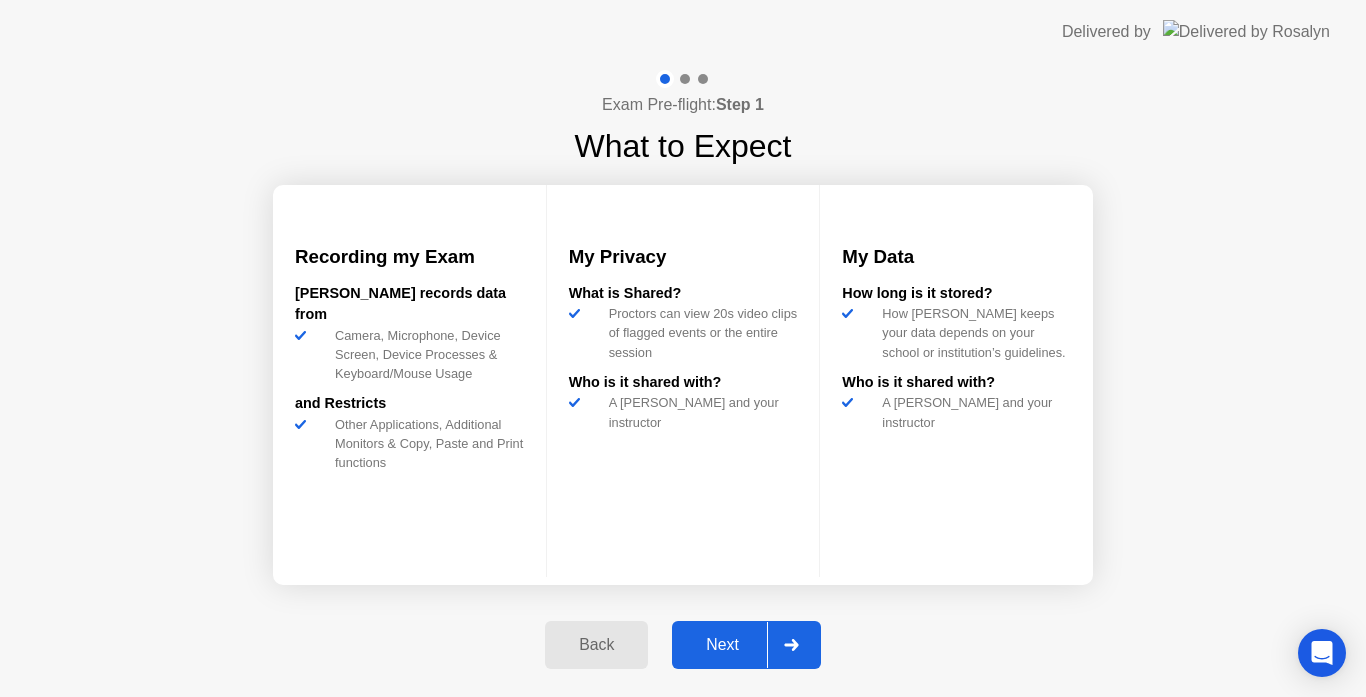 click 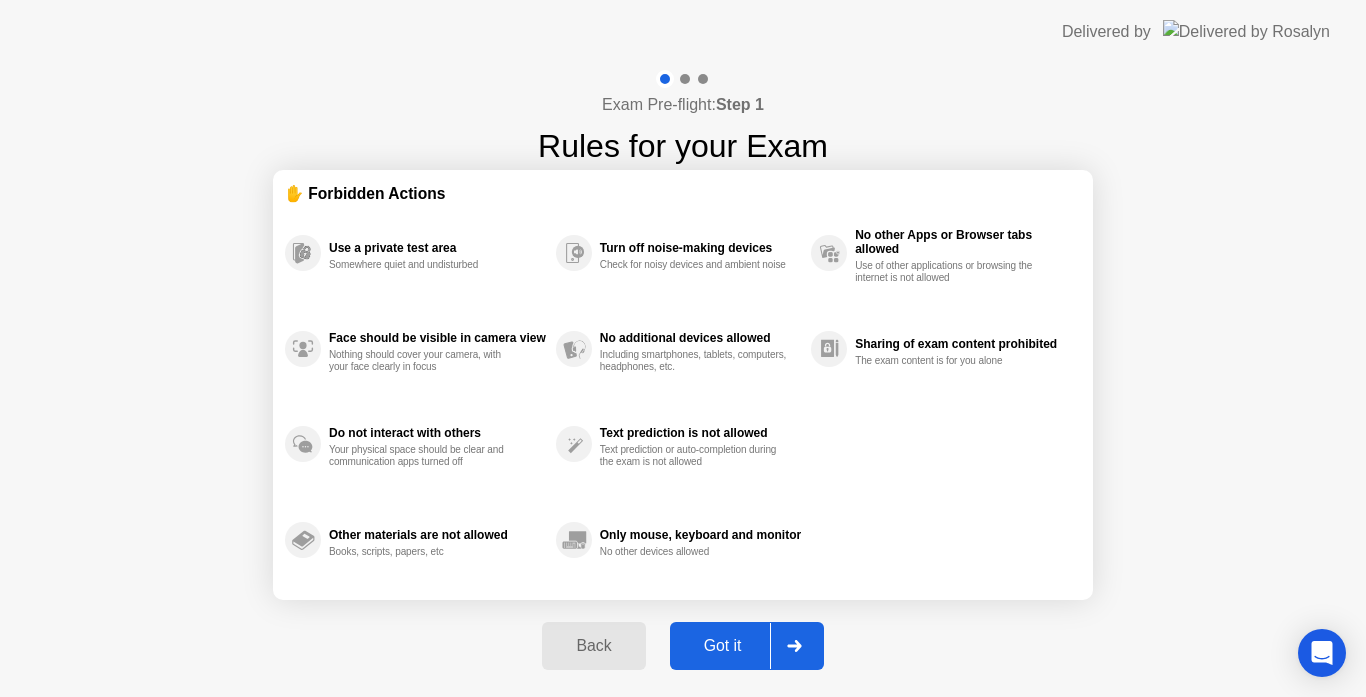 click 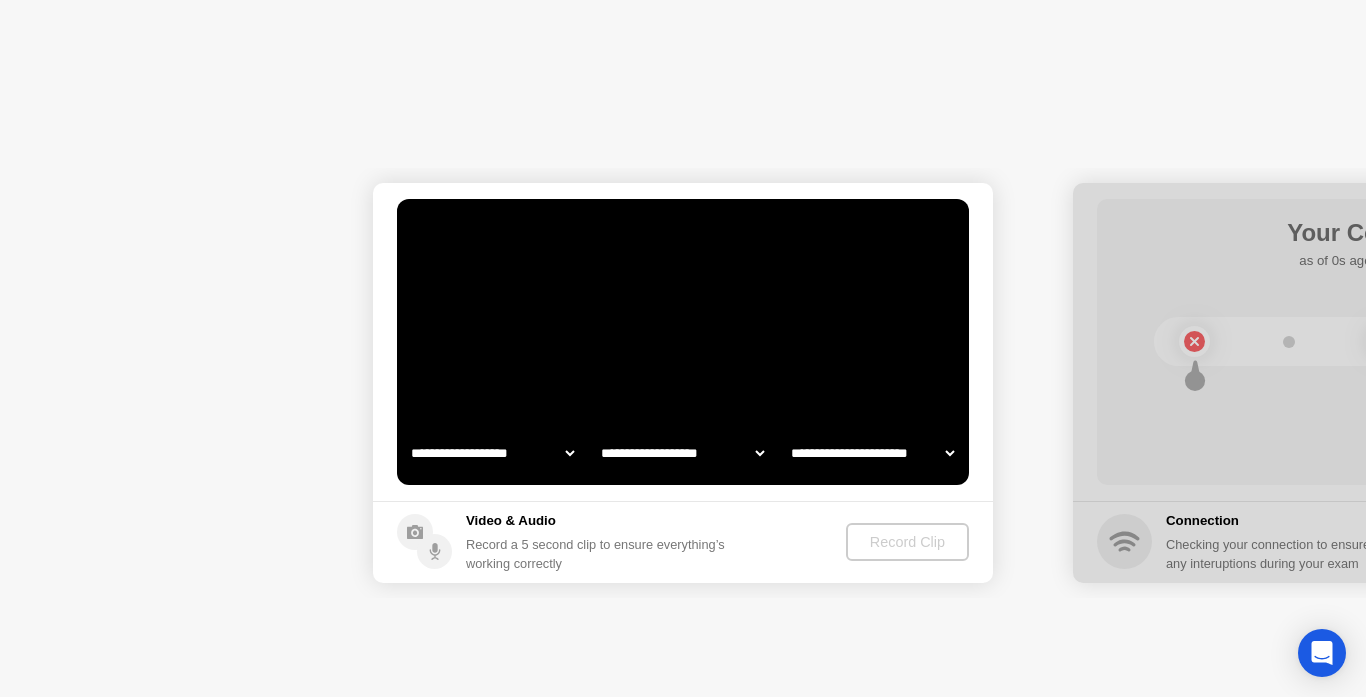 select on "**********" 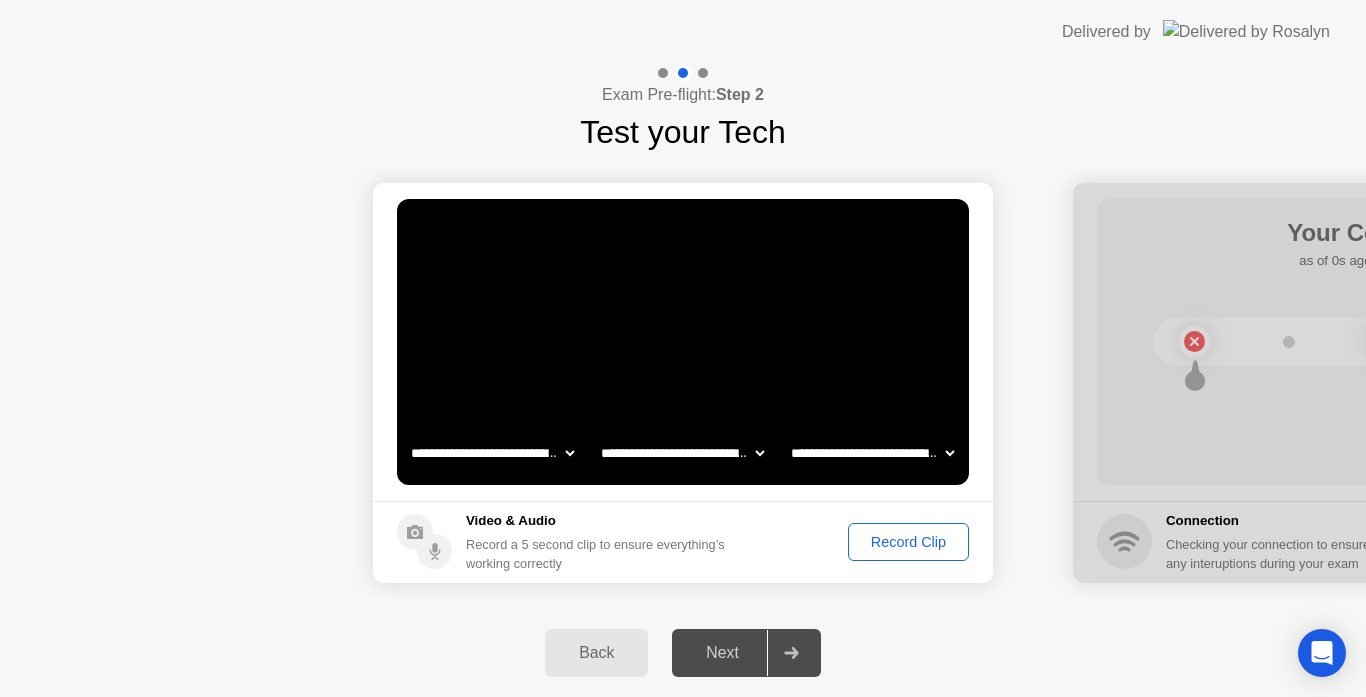 click on "Record Clip" 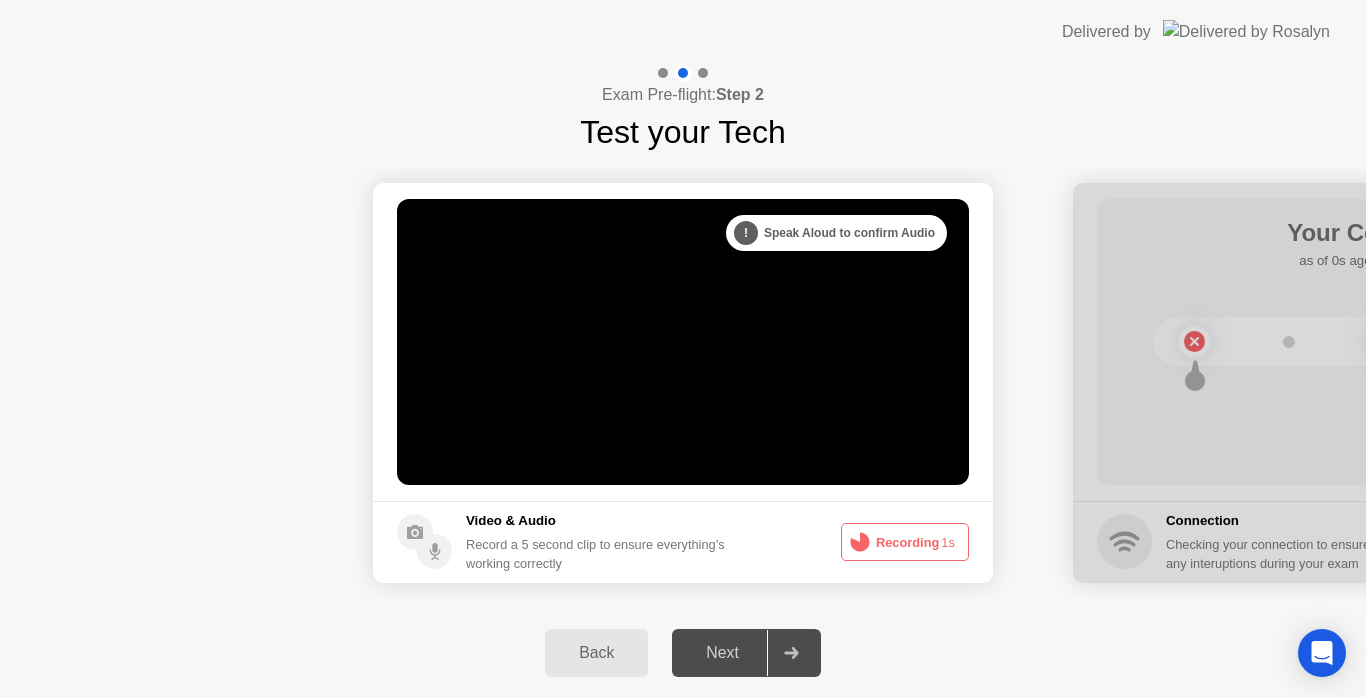 click 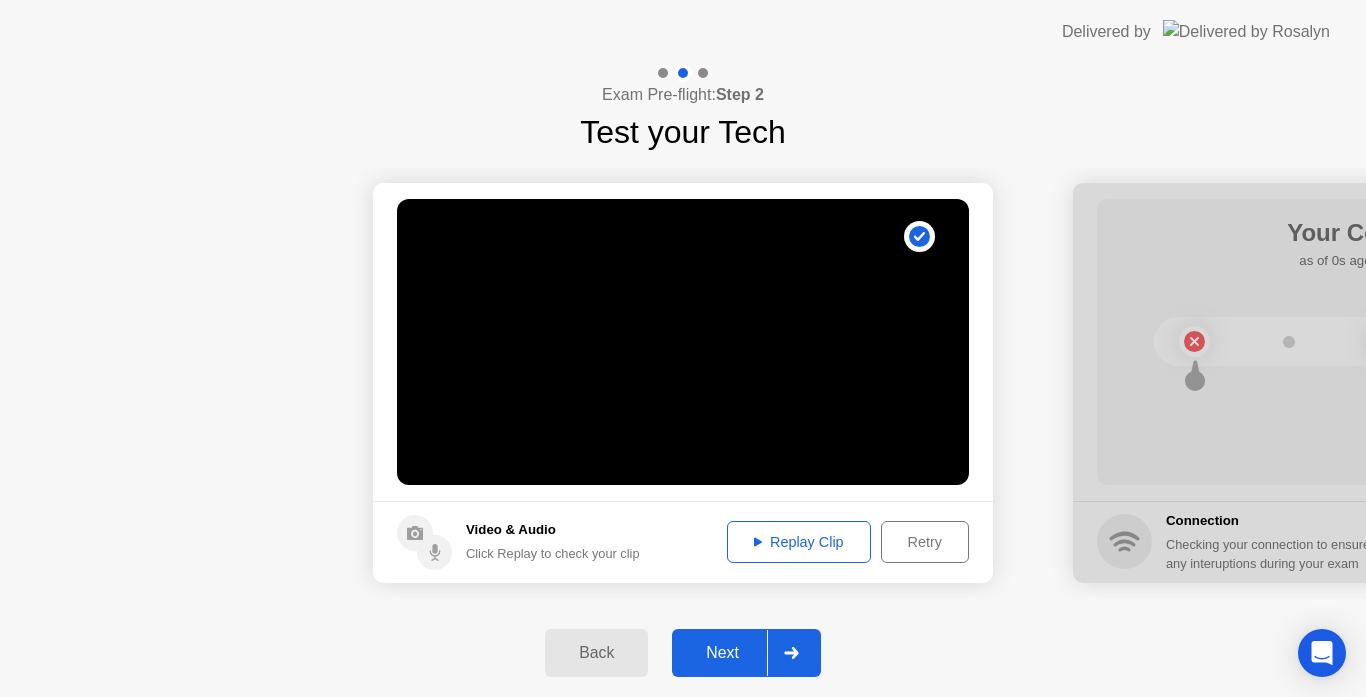 click on "Replay Clip" 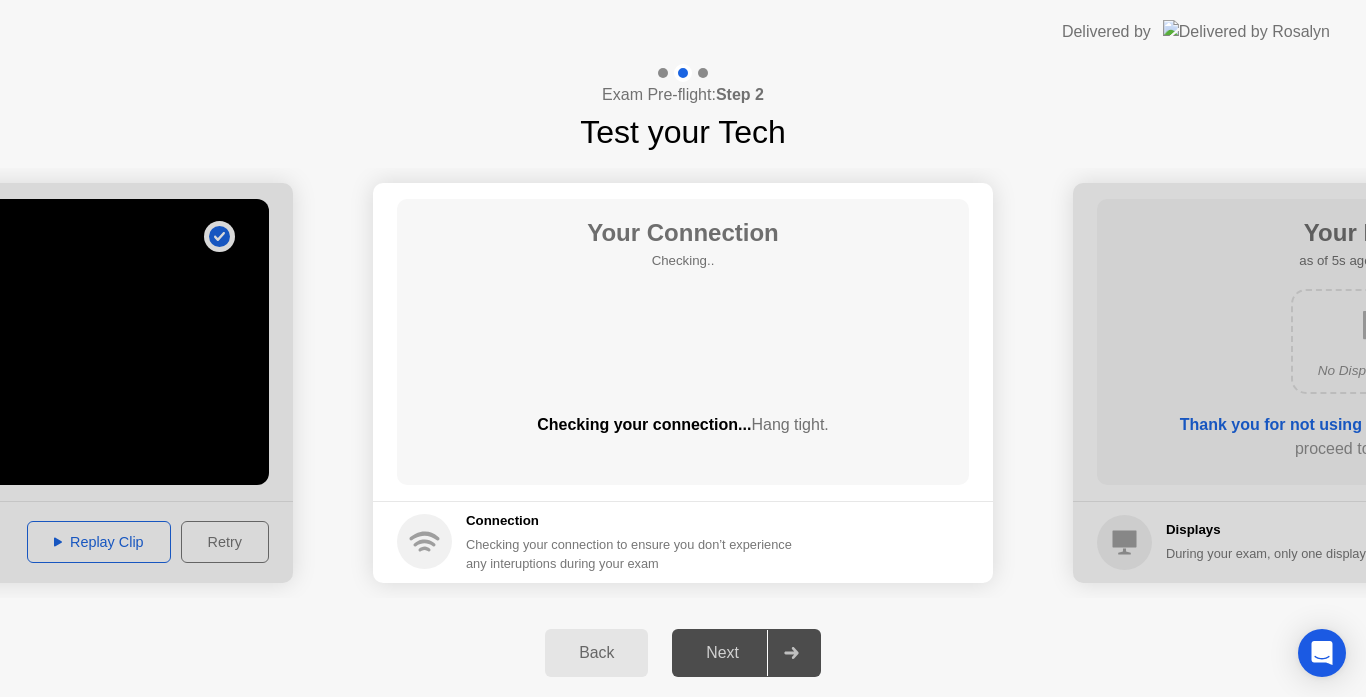 click 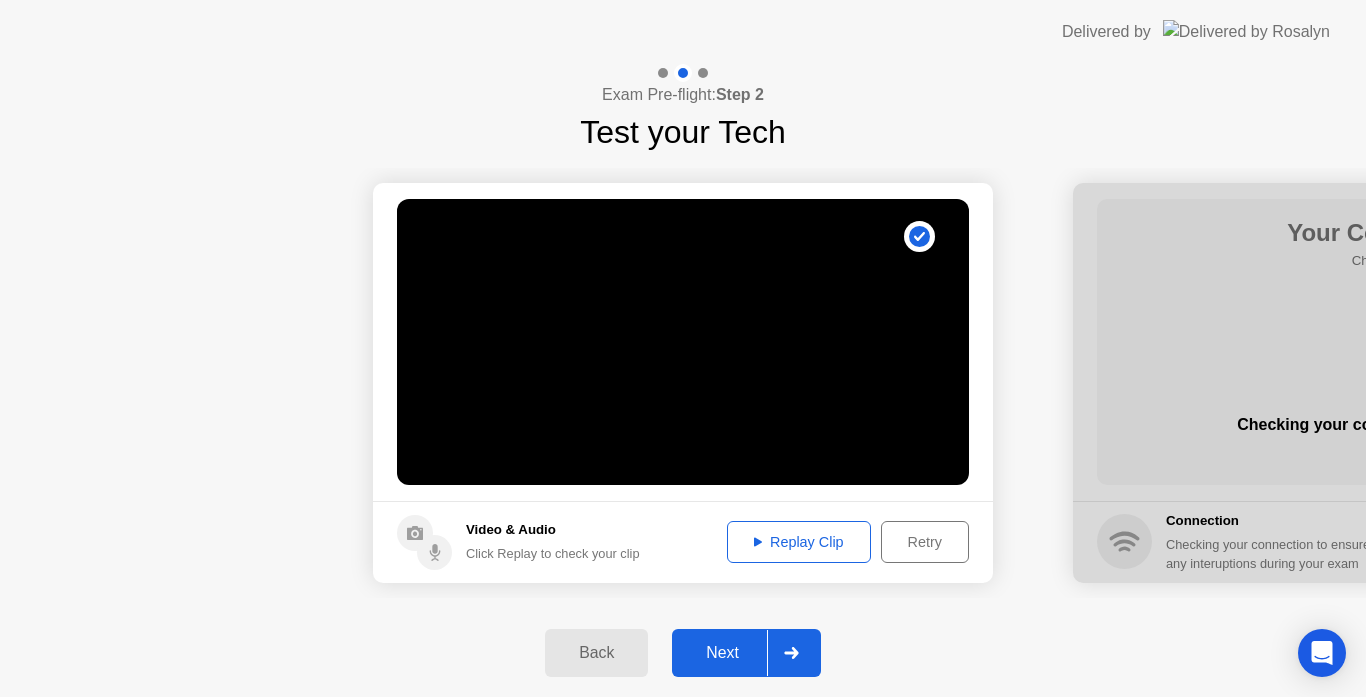 click 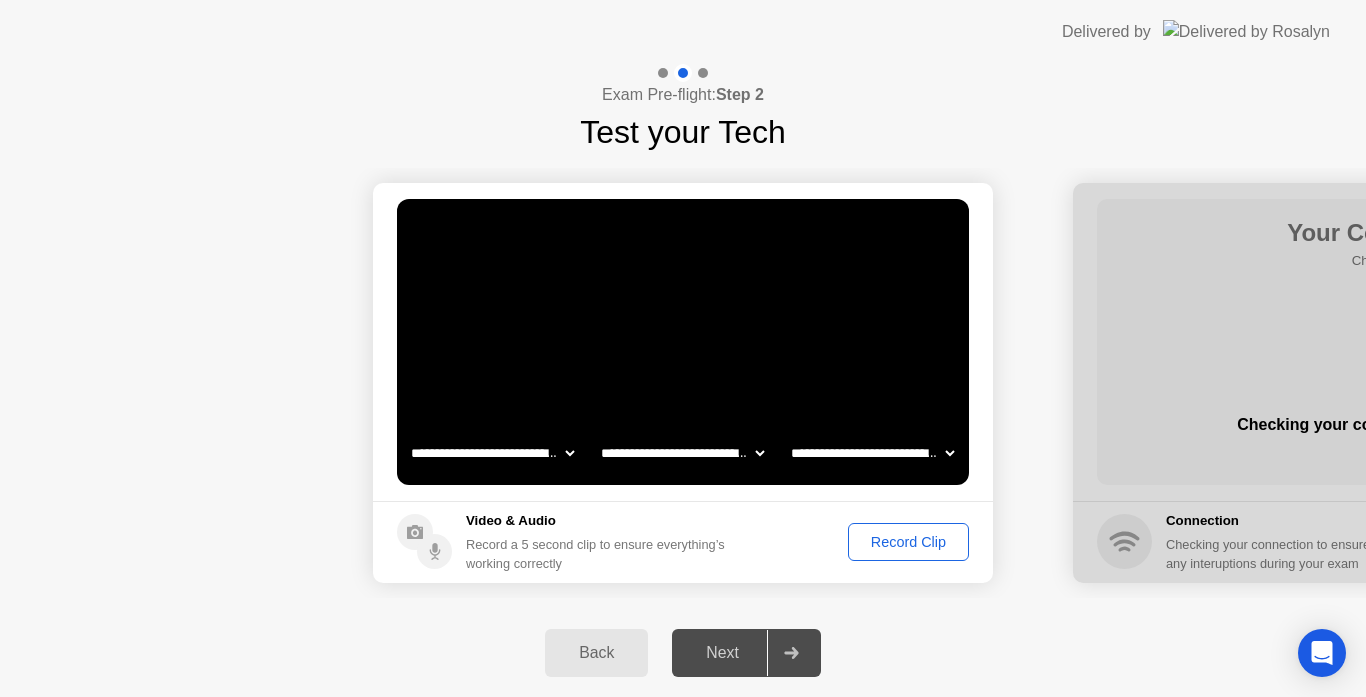 click 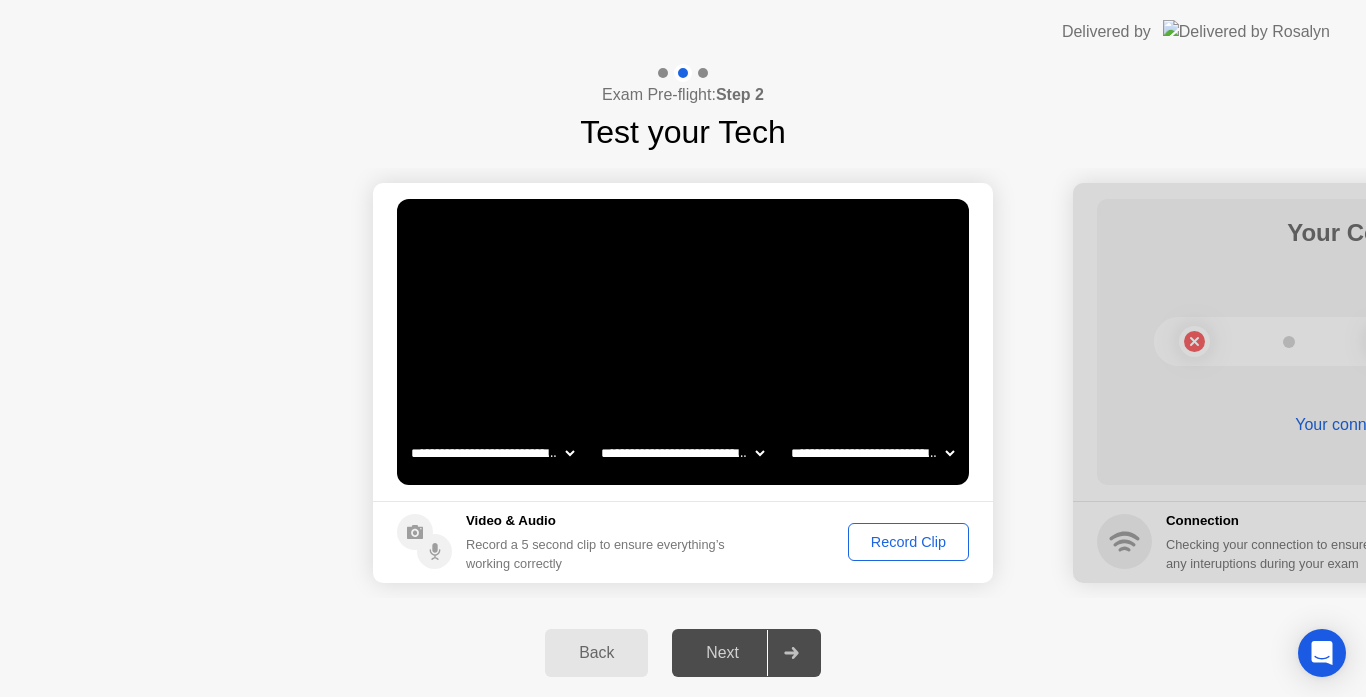 click on "Record Clip" 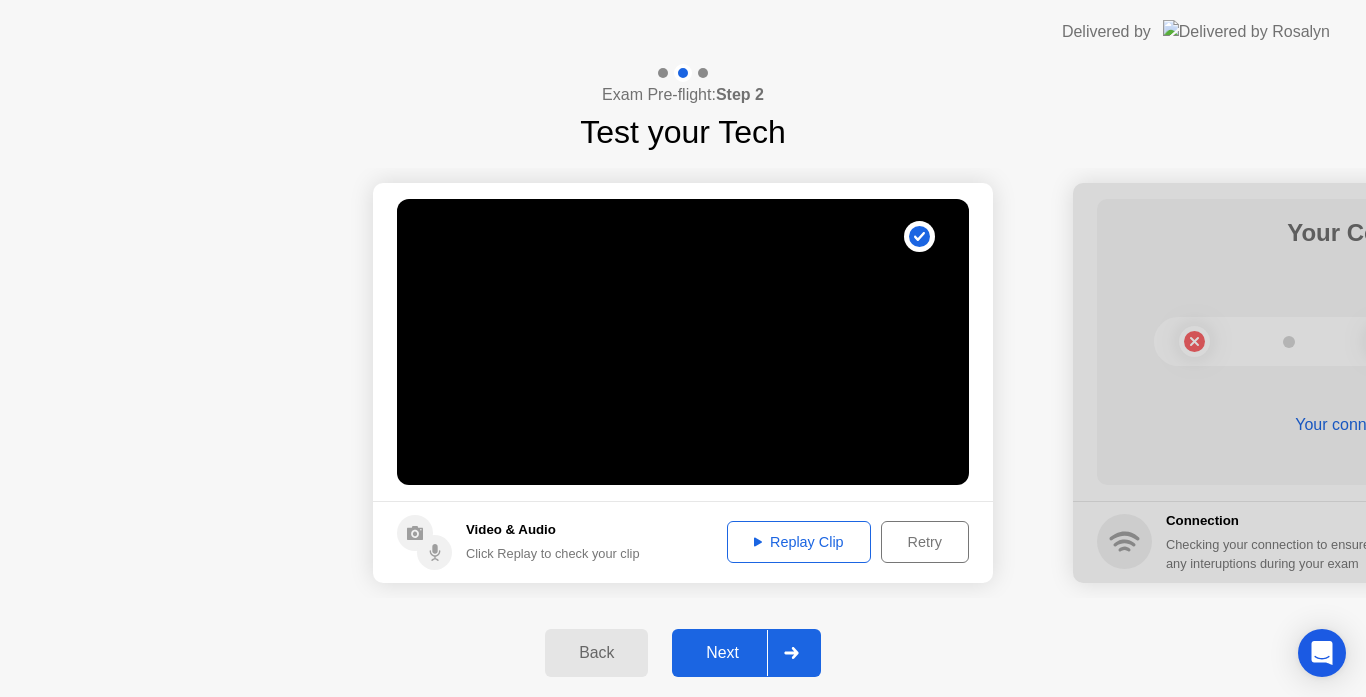 click on "Replay Clip" 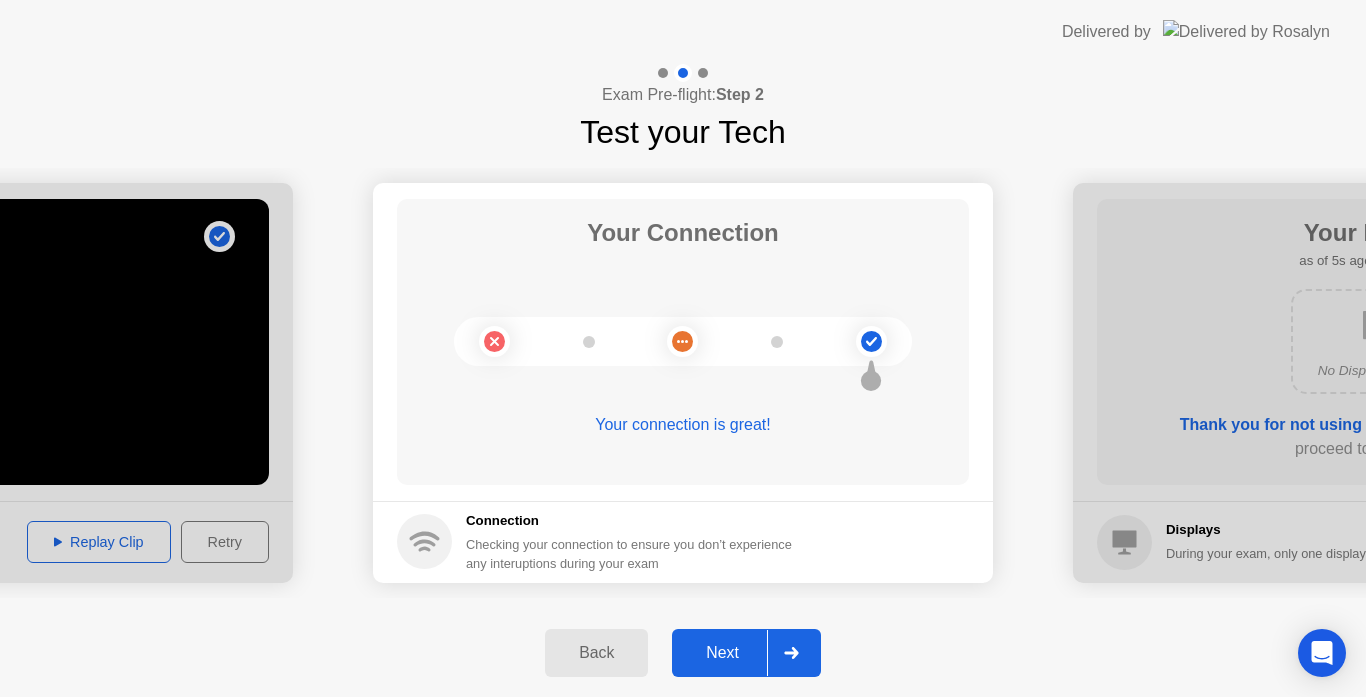click 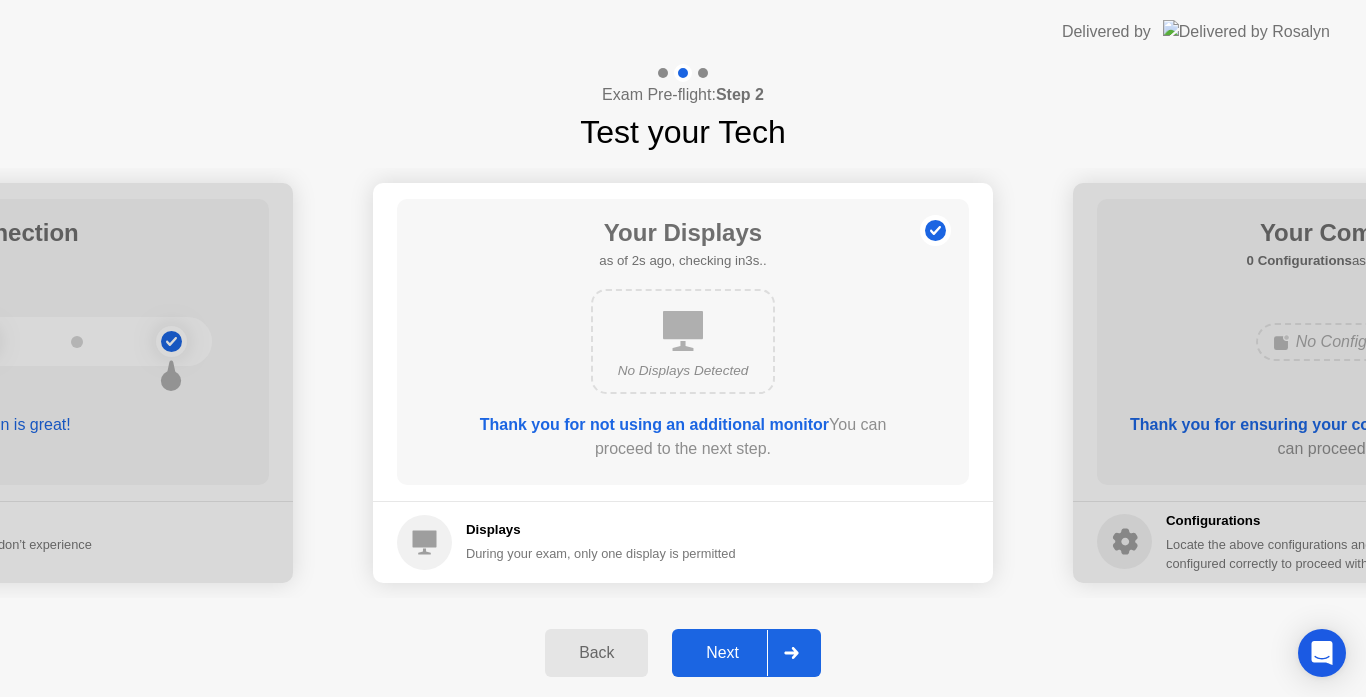 click 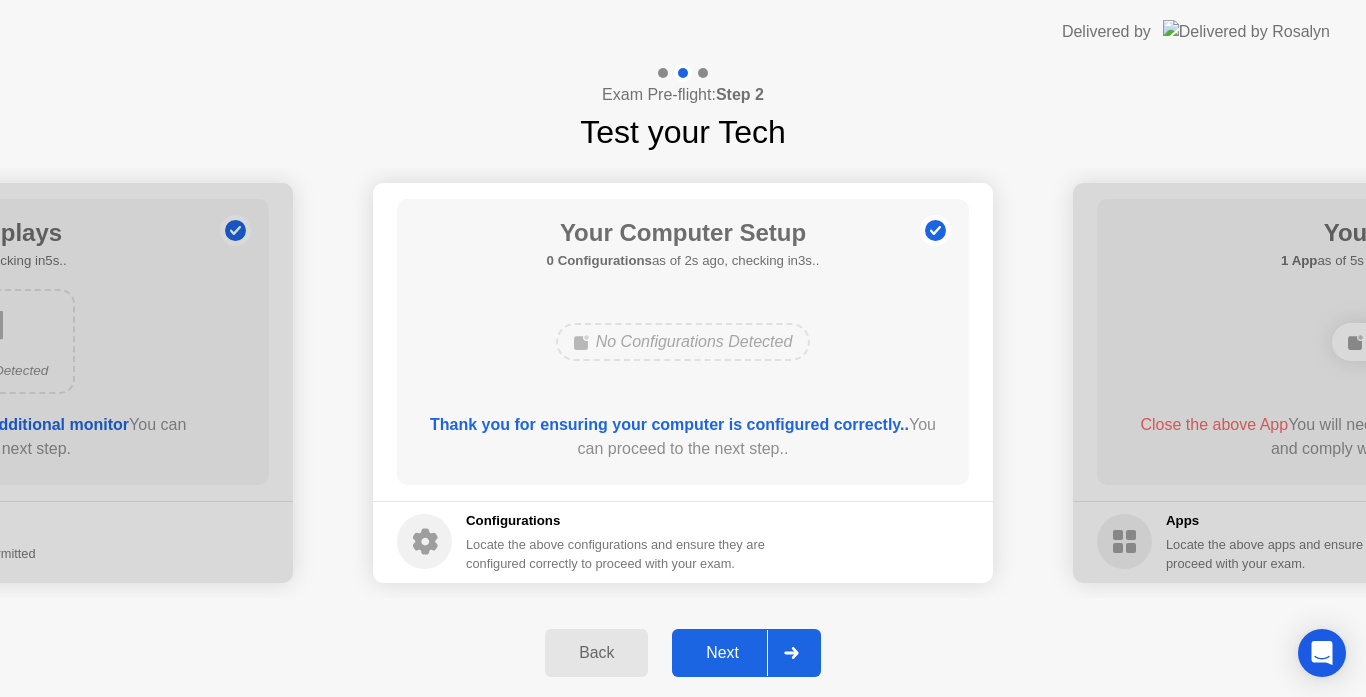 click 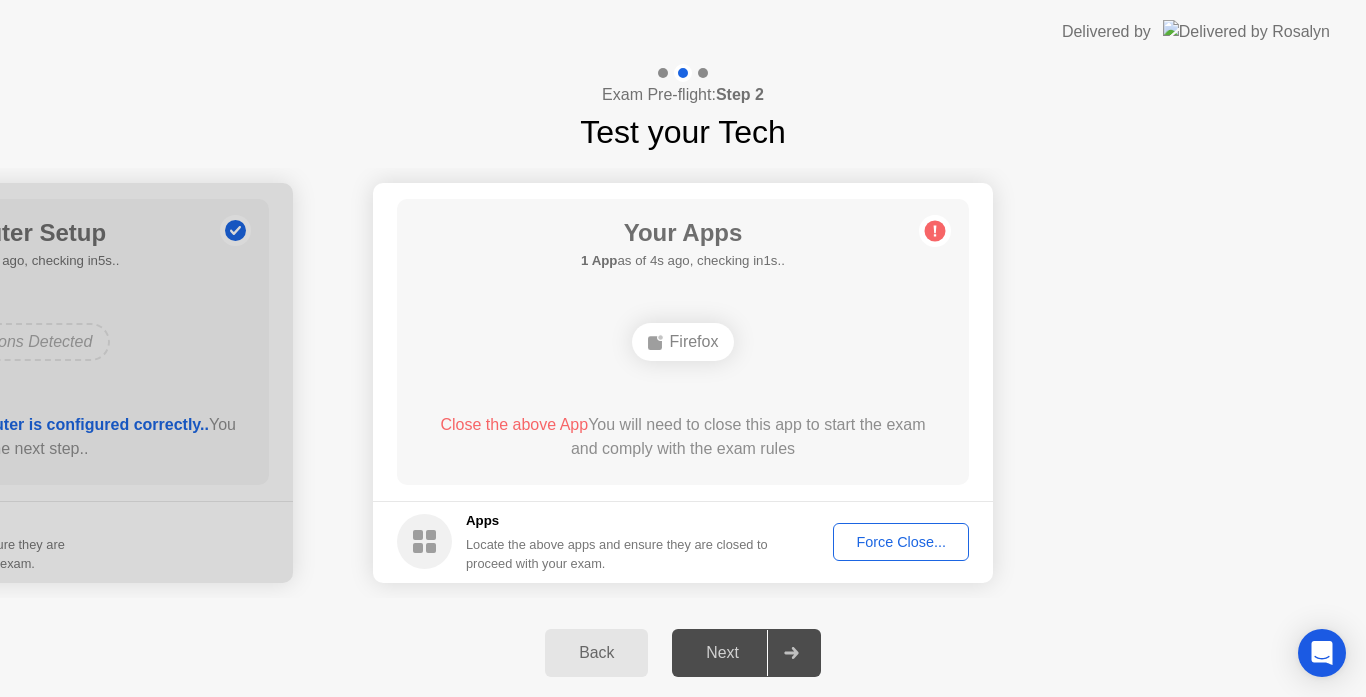 click 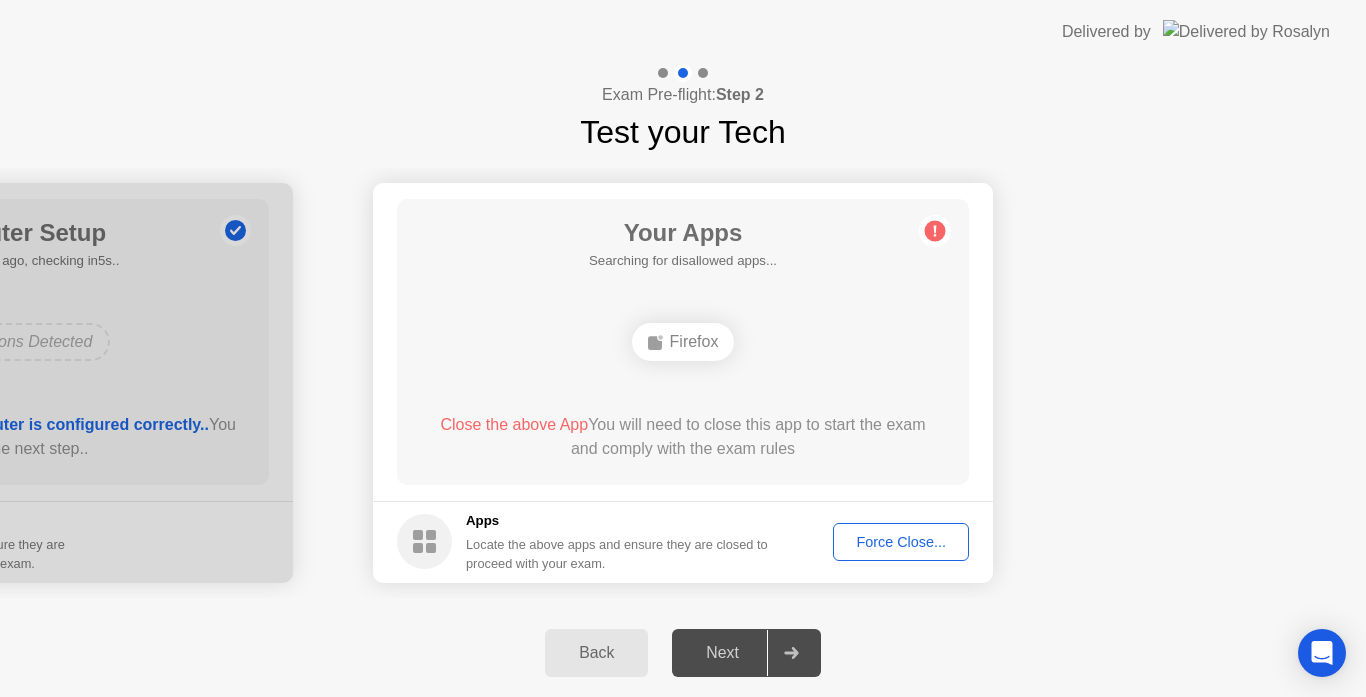 click on "Force Close..." 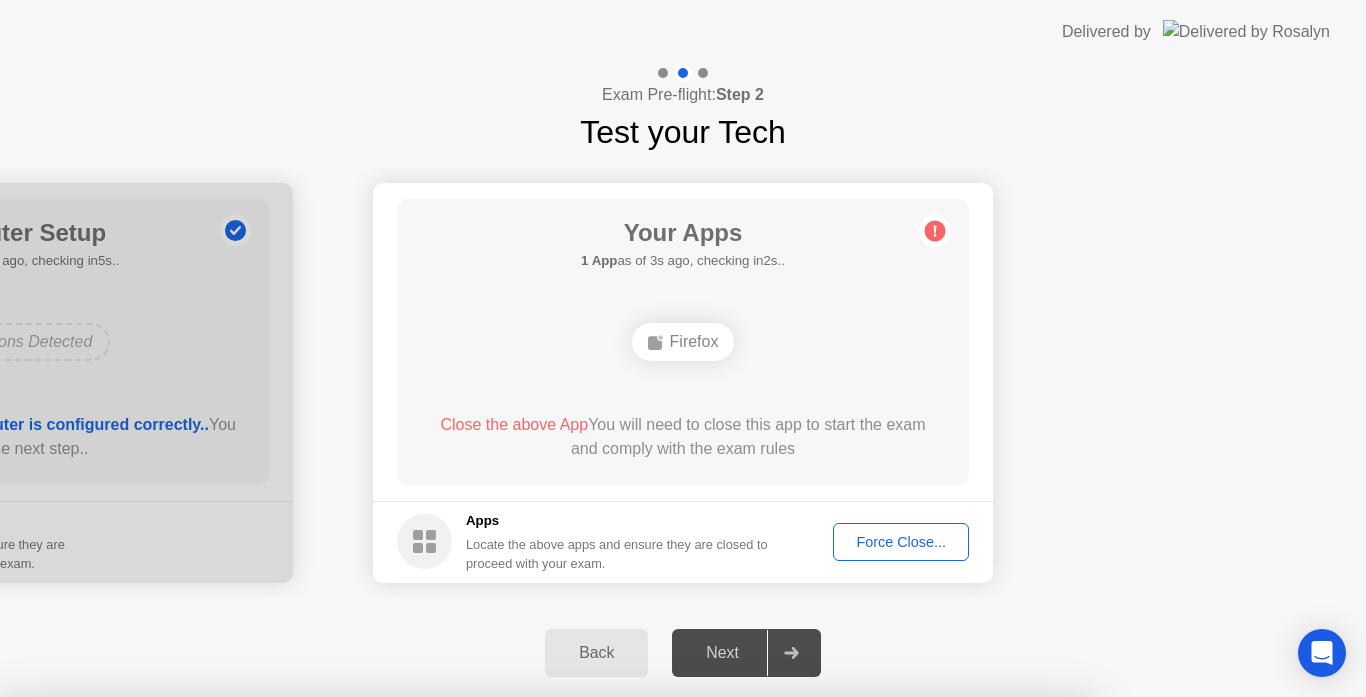 click on "Confirm" at bounding box center (613, 973) 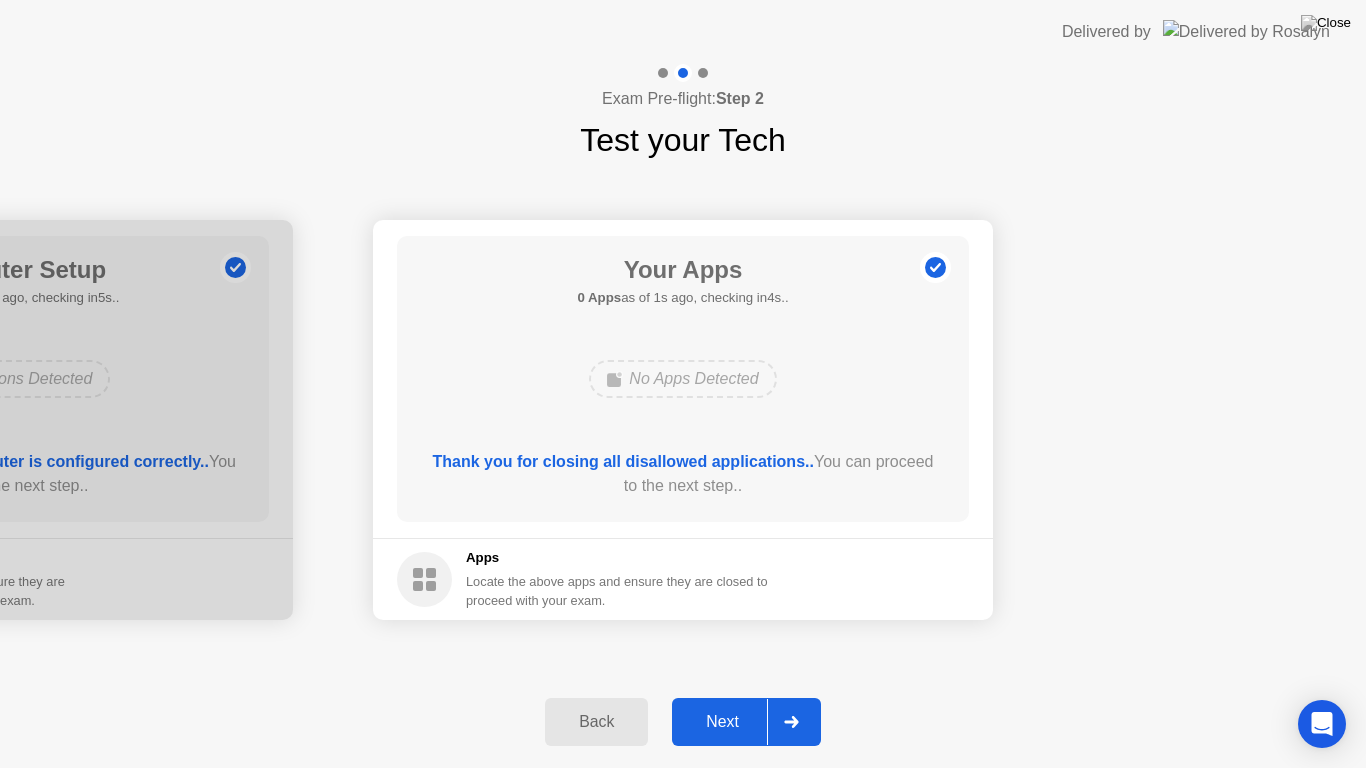 click 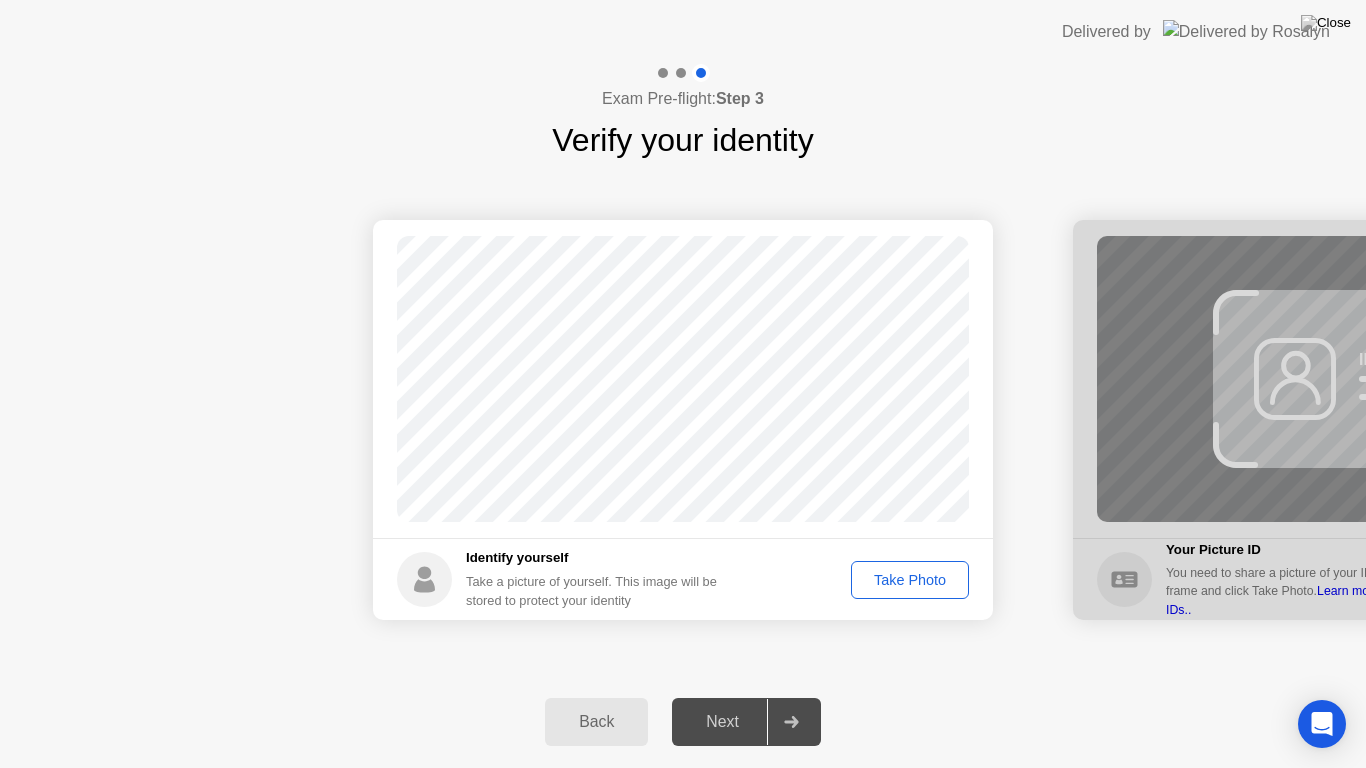 click on "Take Photo" 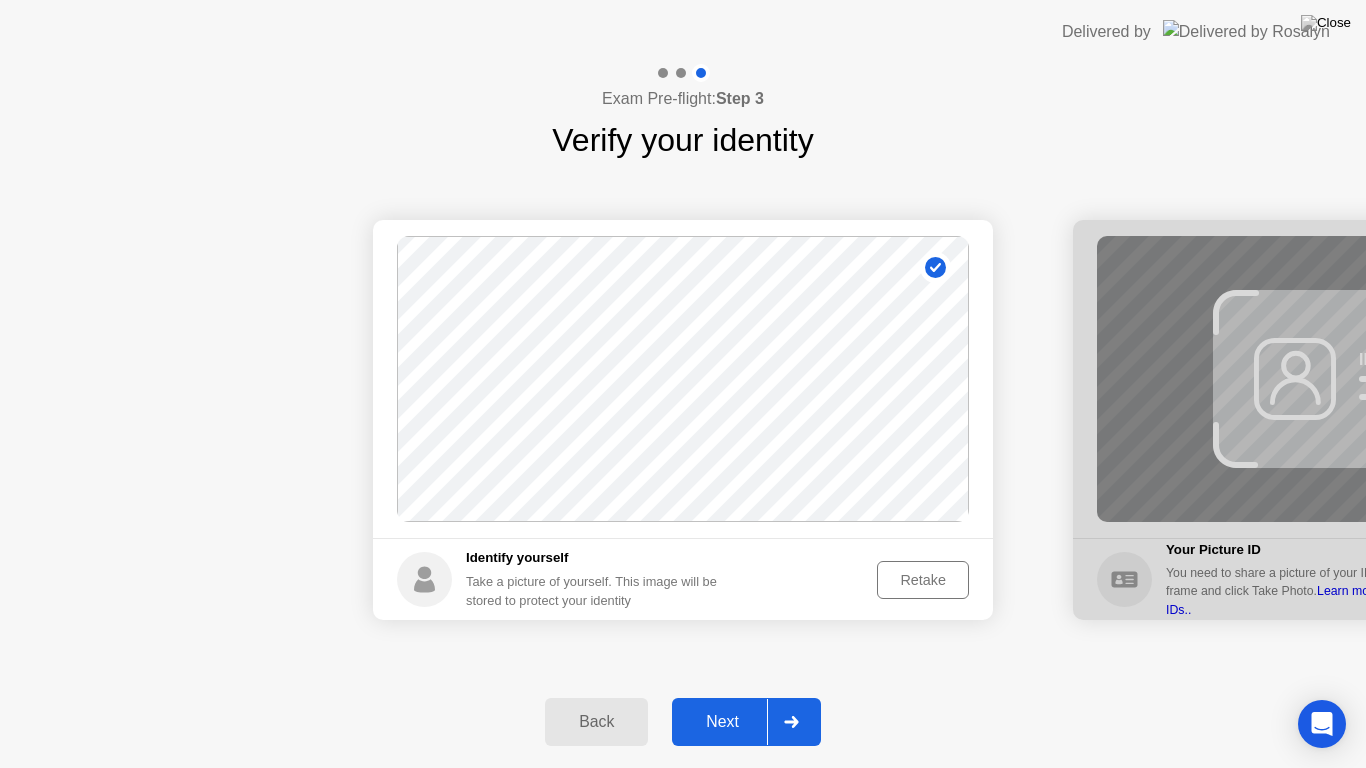 click 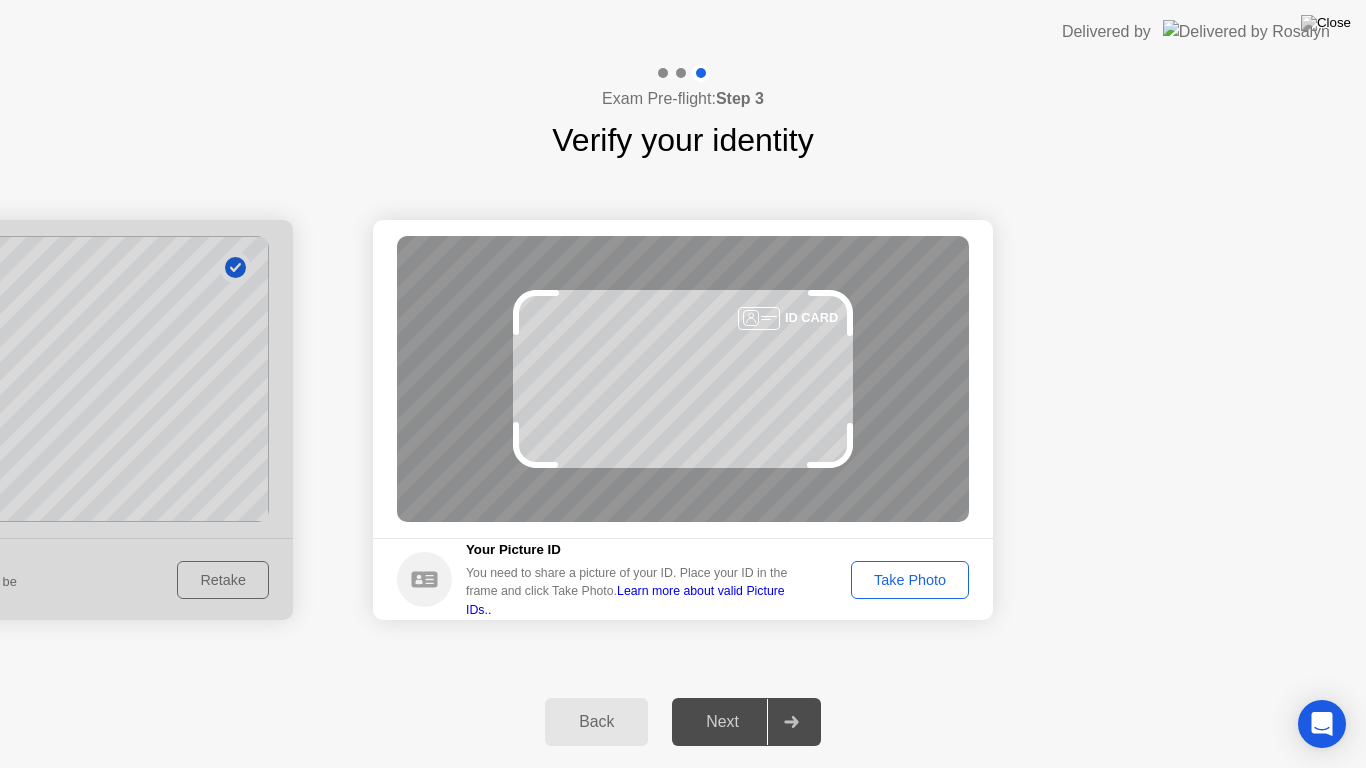 click on "Take Photo" 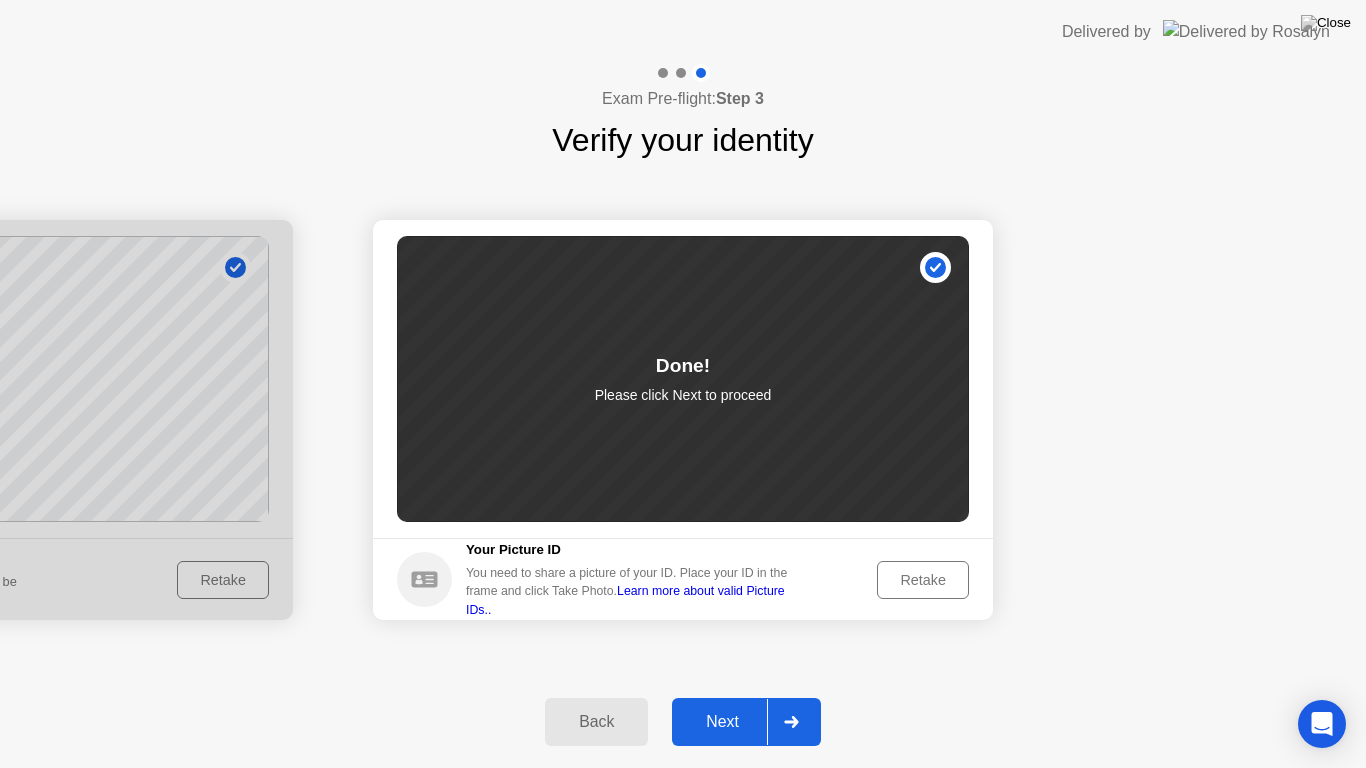 click on "Retake" 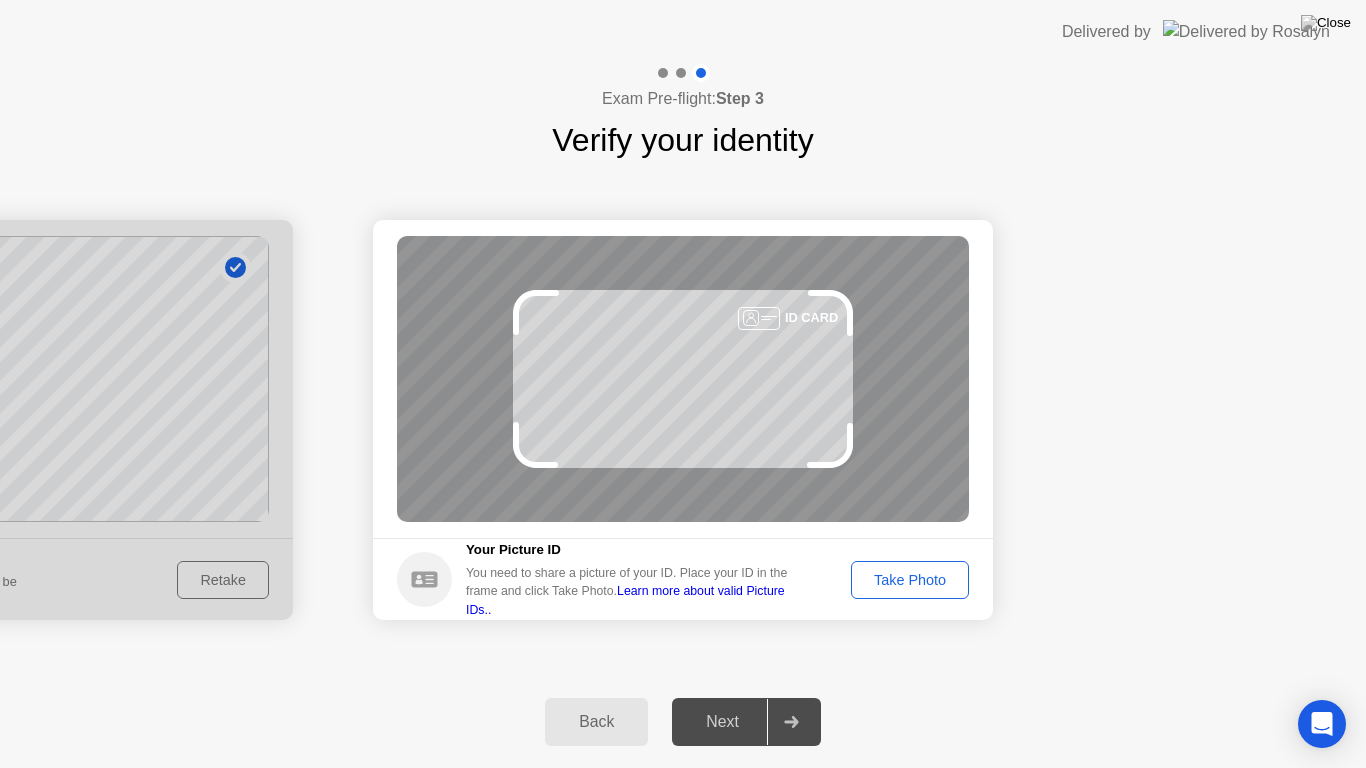 click on "Learn more about valid Picture IDs.." 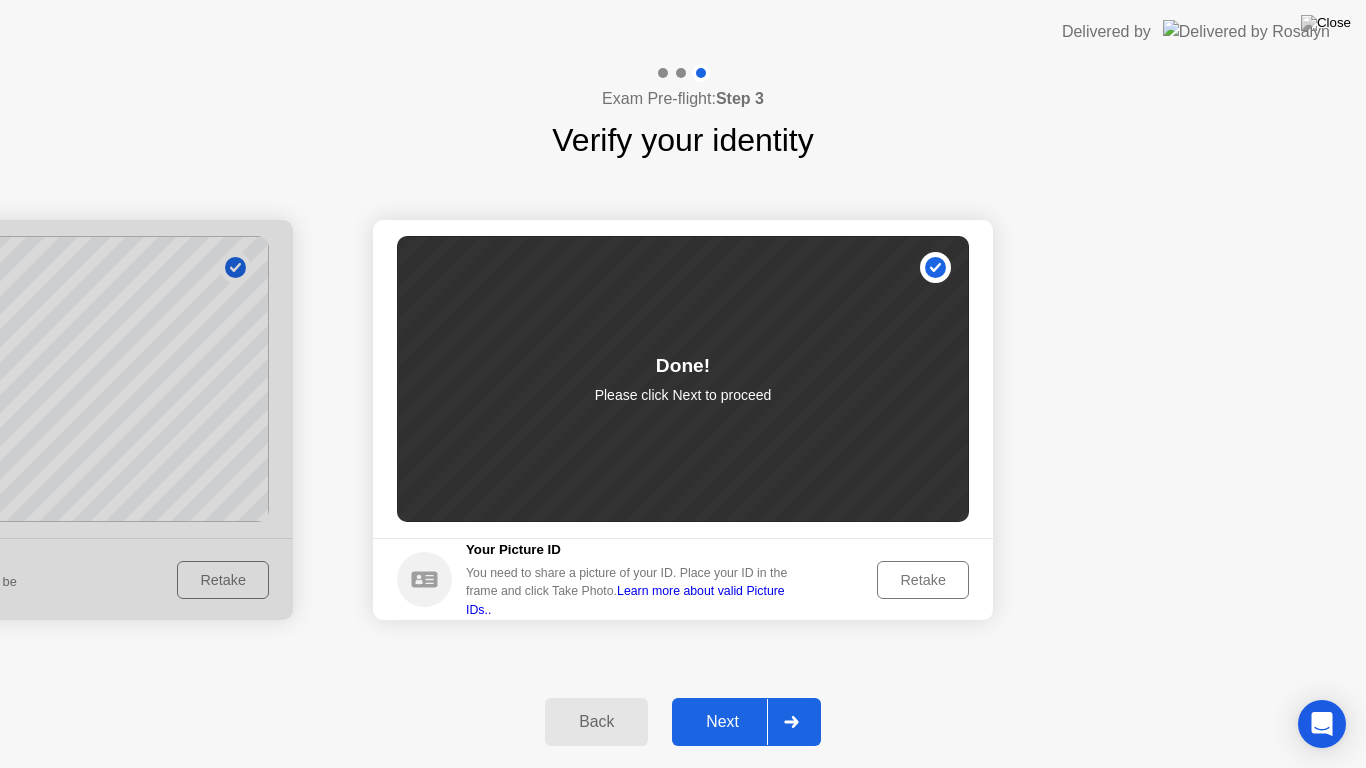 drag, startPoint x: 797, startPoint y: 715, endPoint x: 787, endPoint y: 714, distance: 10.049875 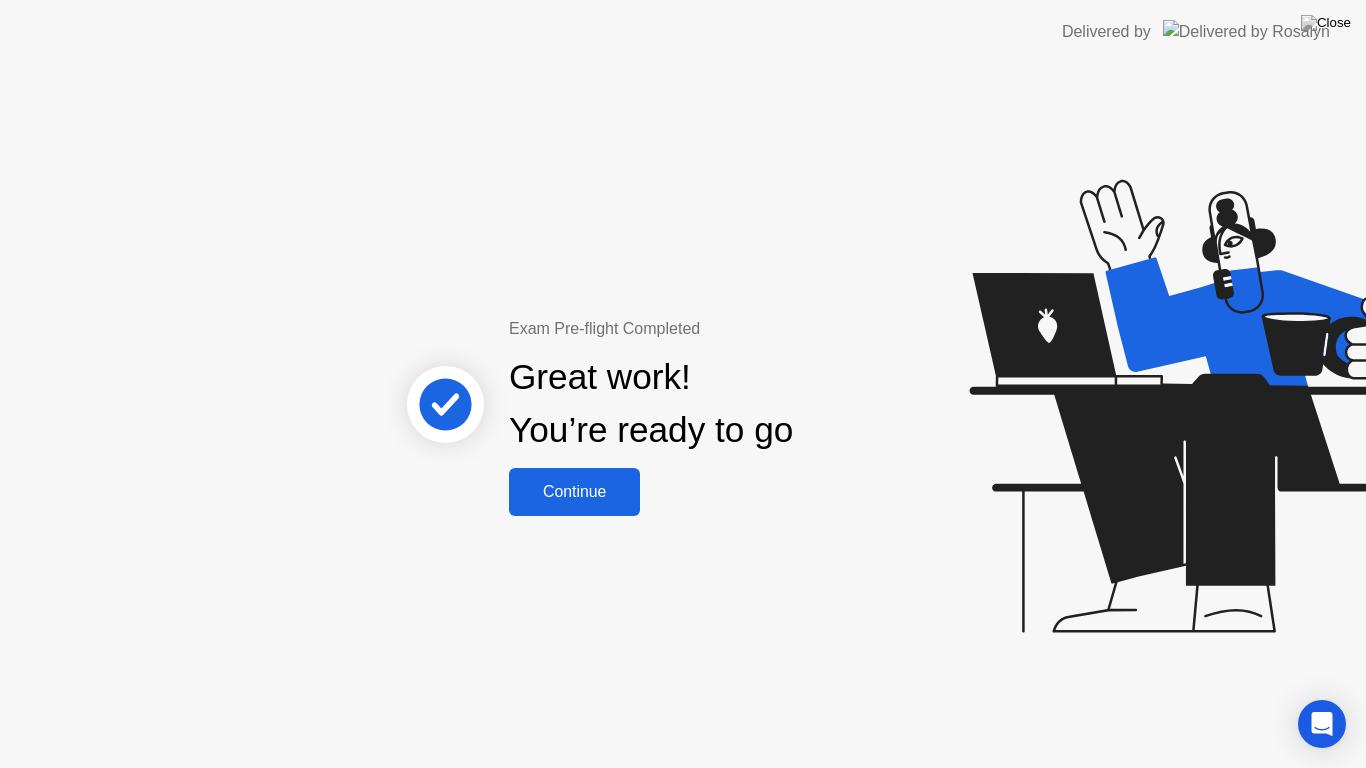 click on "Continue" 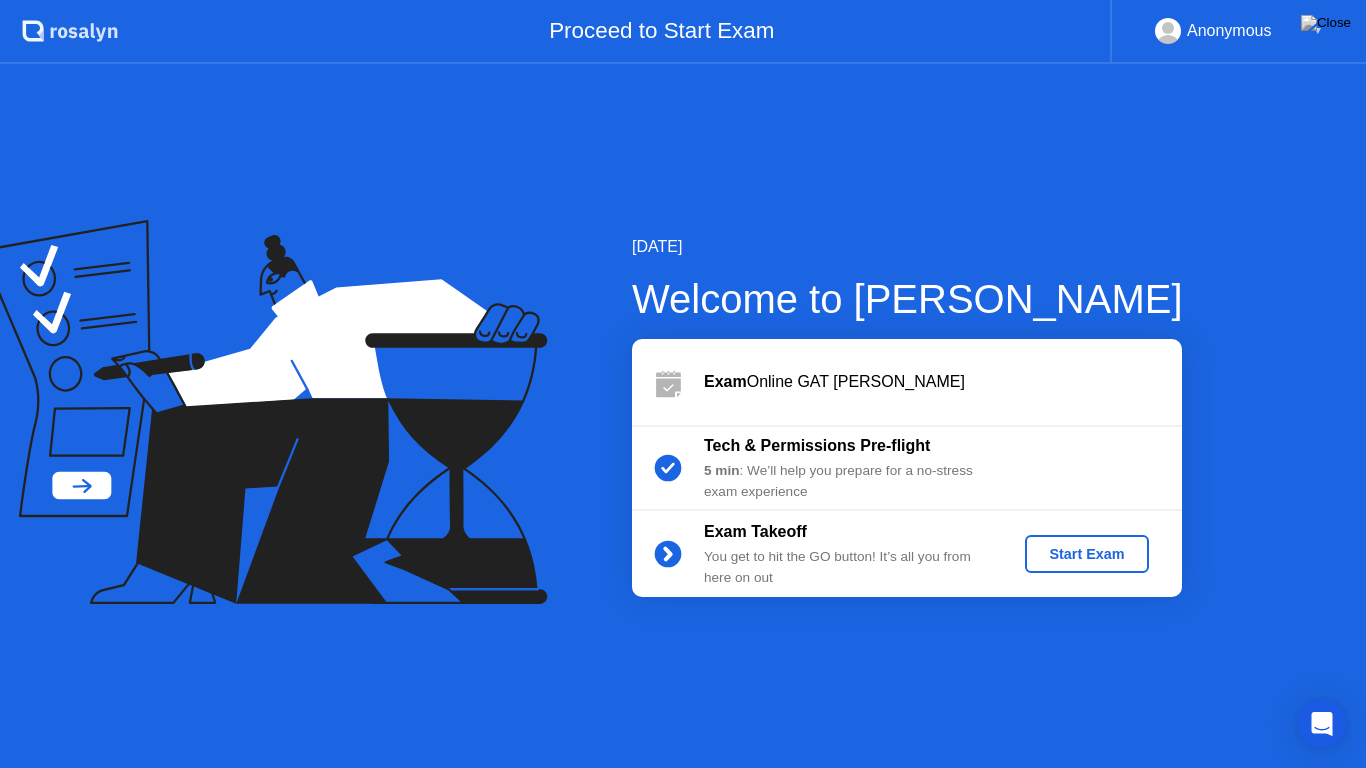 click on "Start Exam" 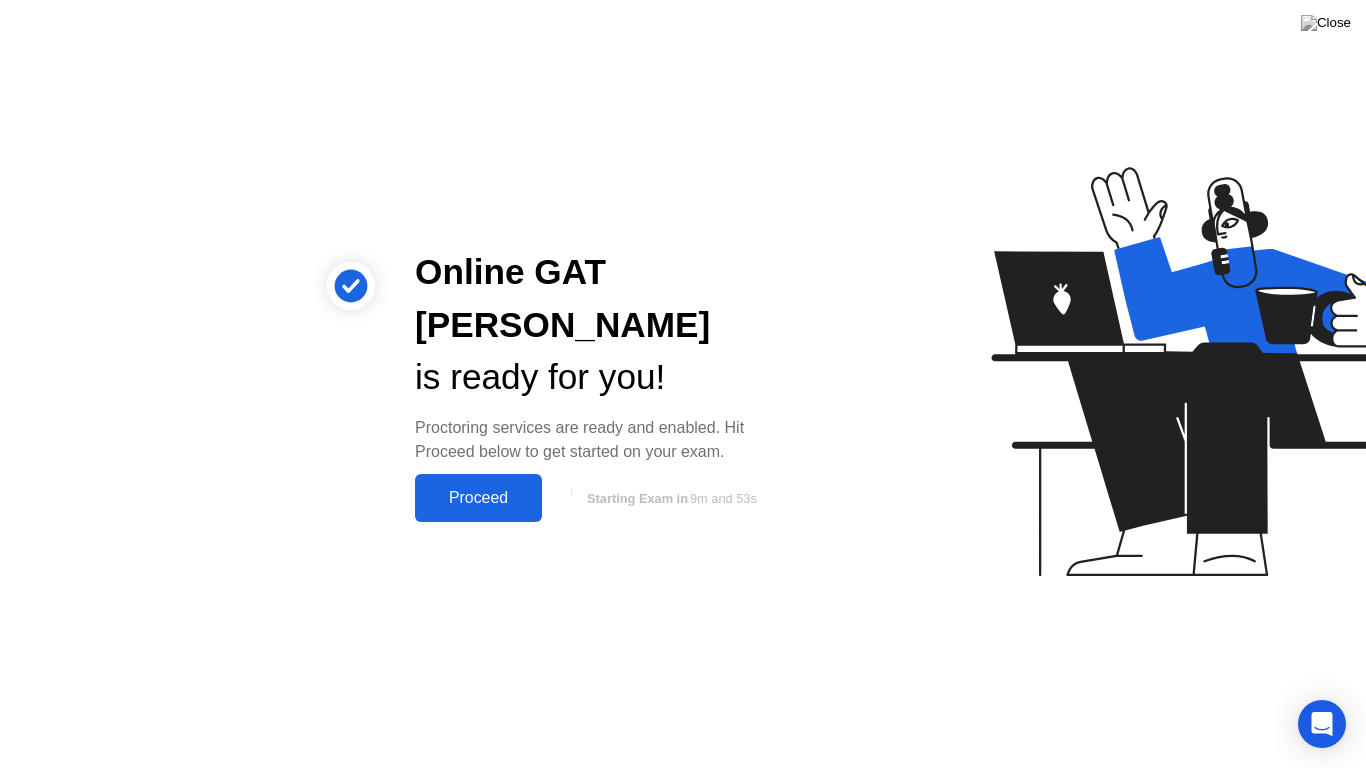 click on "Proceed" 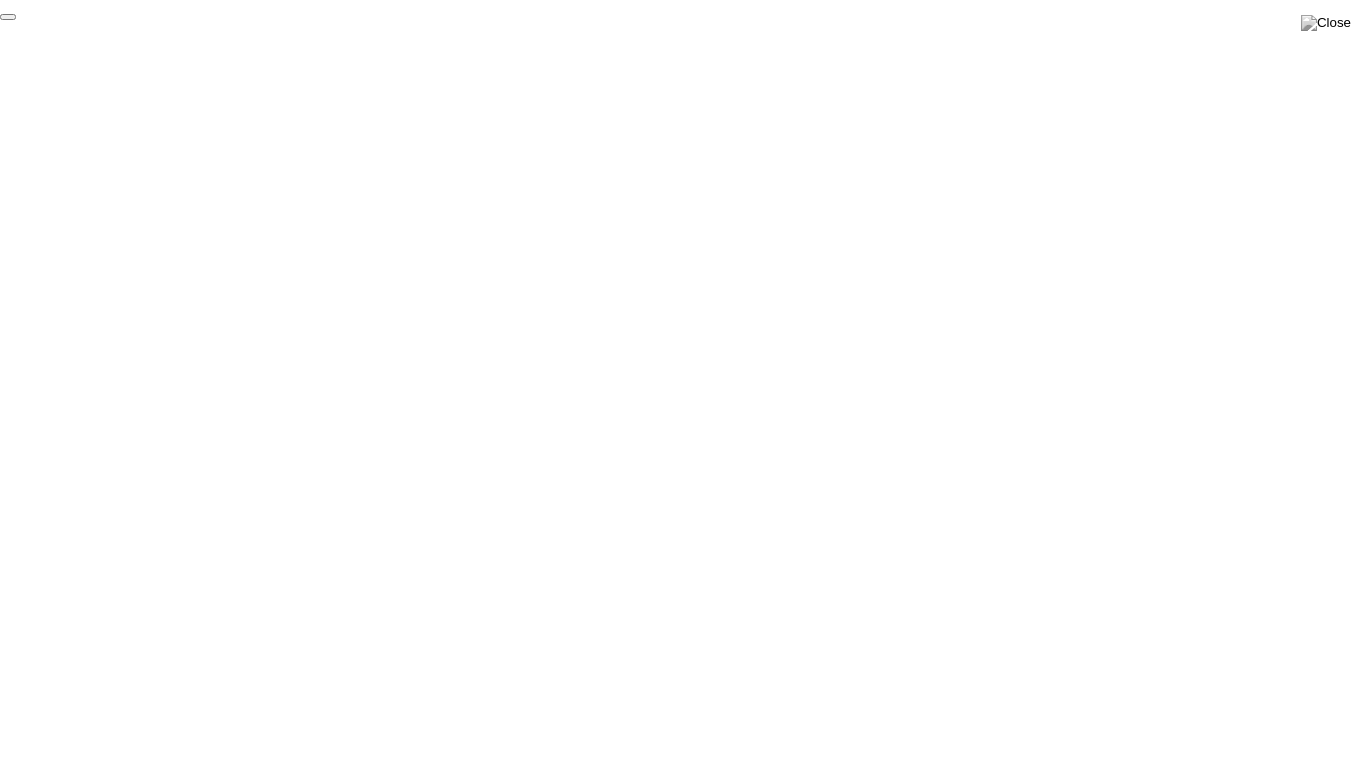 click on "End Proctoring Session" 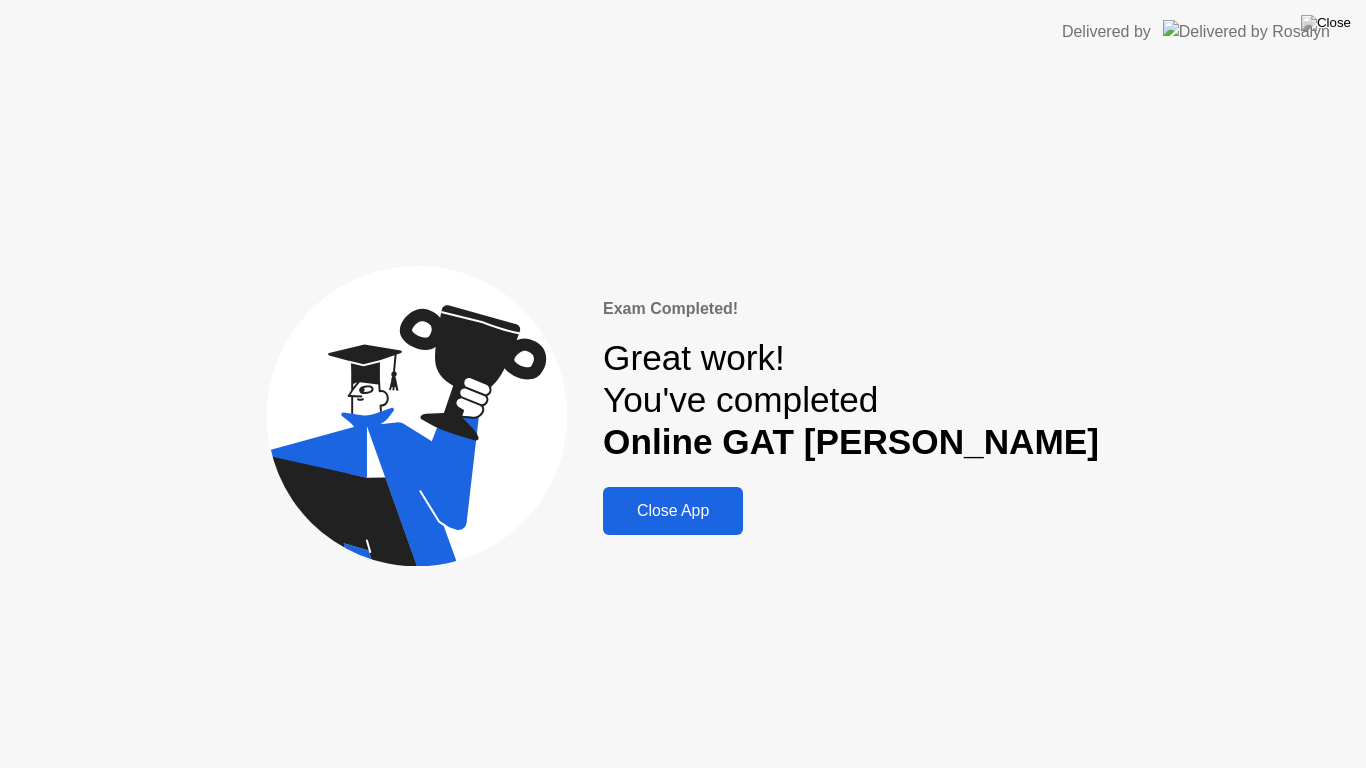 click on "Close App" 